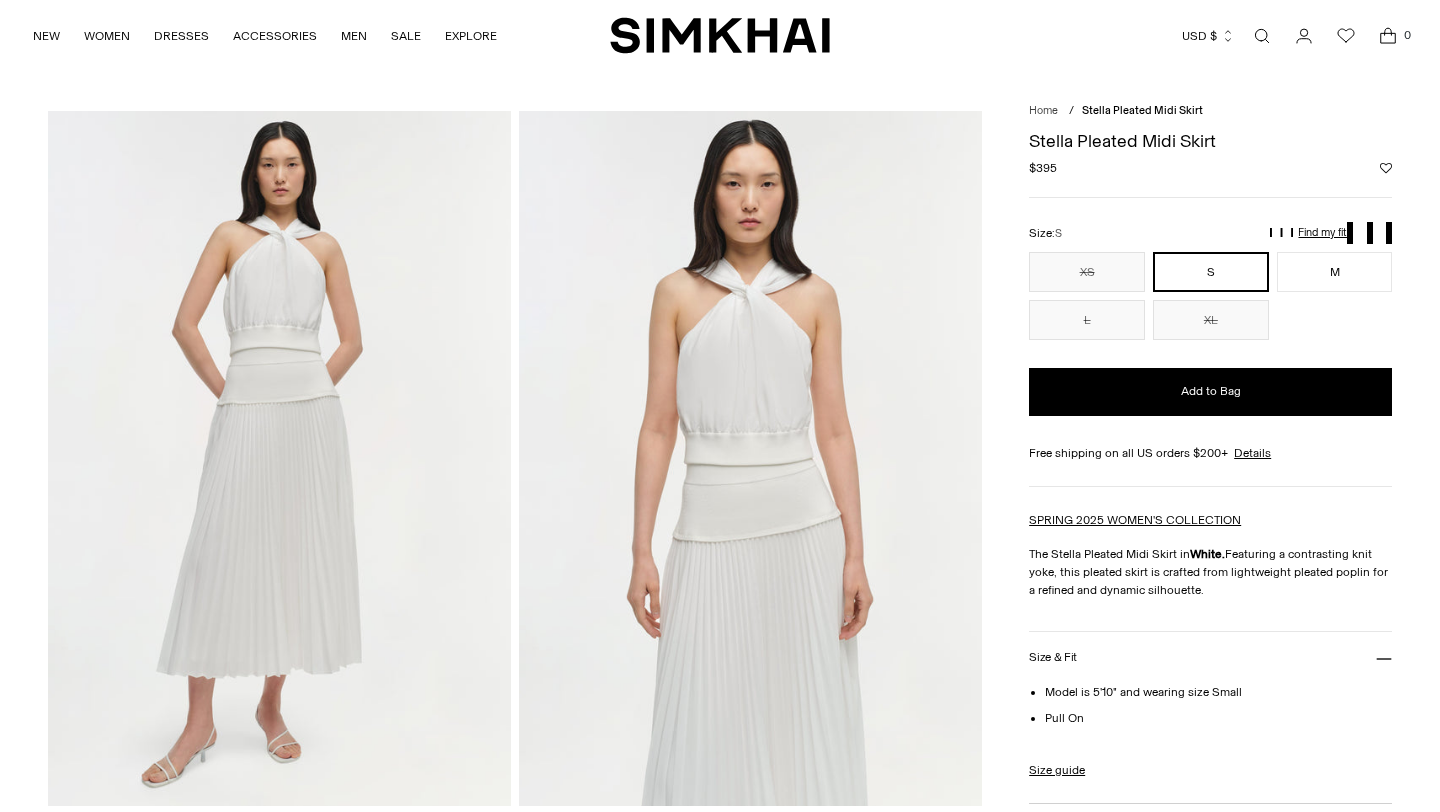 scroll, scrollTop: 0, scrollLeft: 0, axis: both 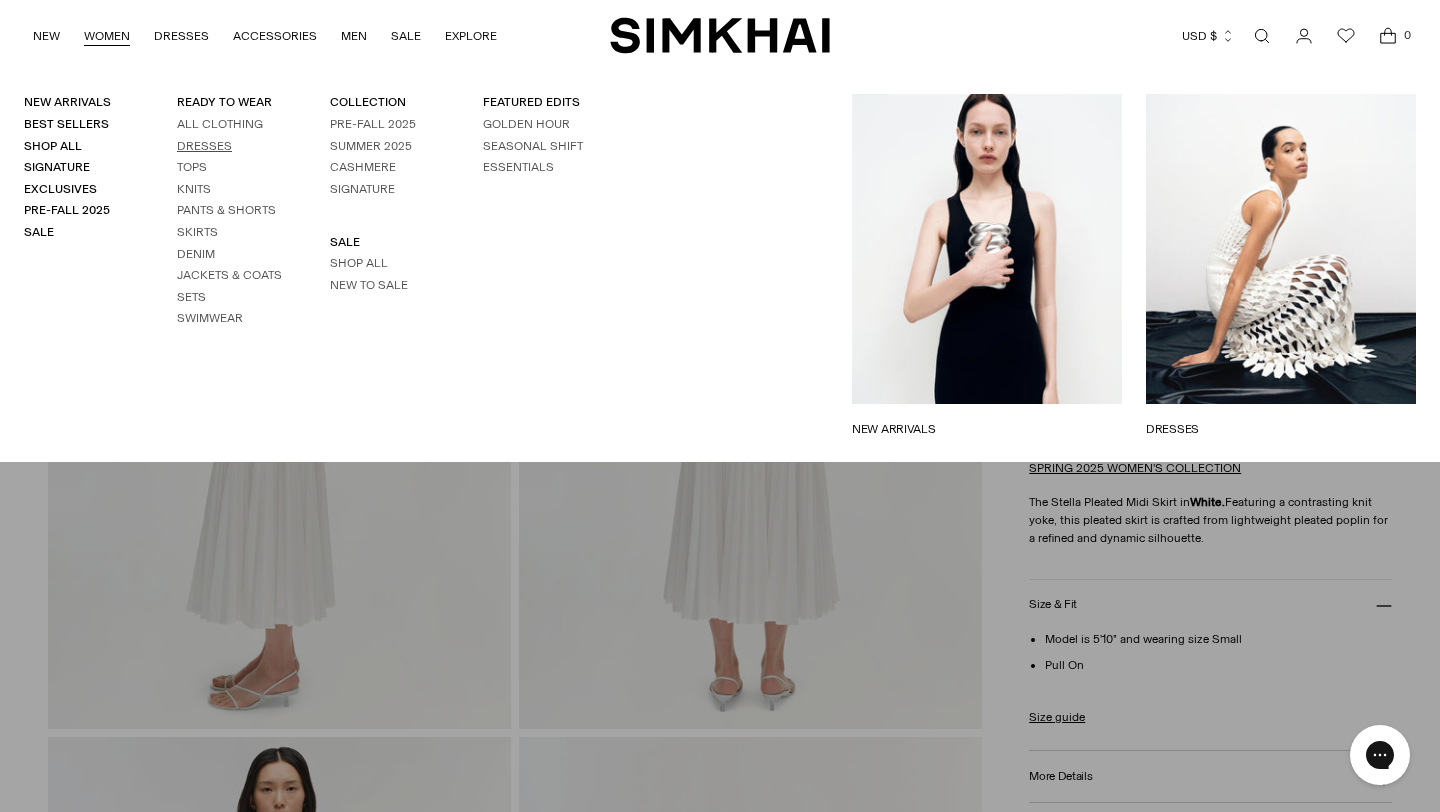 click on "Dresses" at bounding box center [204, 146] 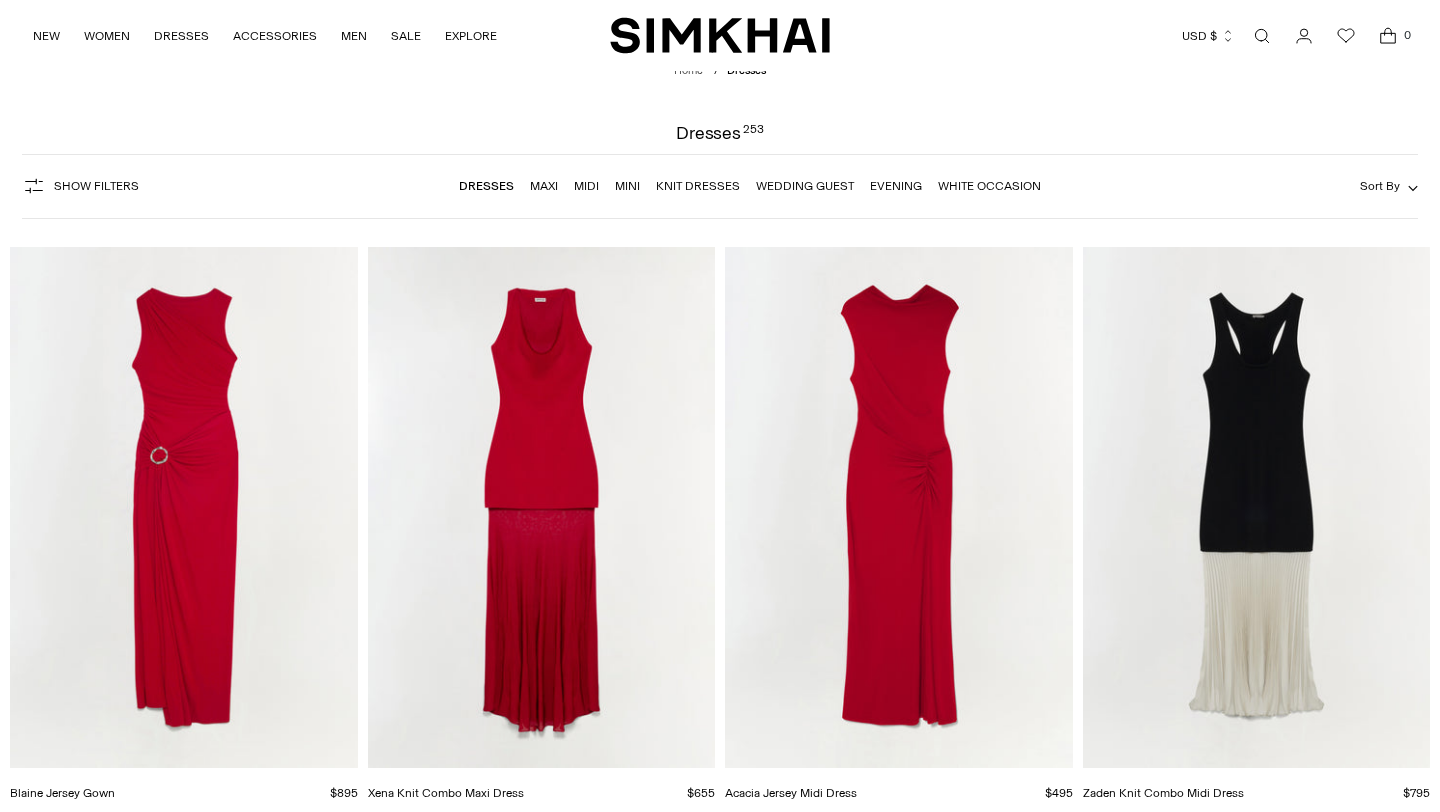 scroll, scrollTop: 10, scrollLeft: 0, axis: vertical 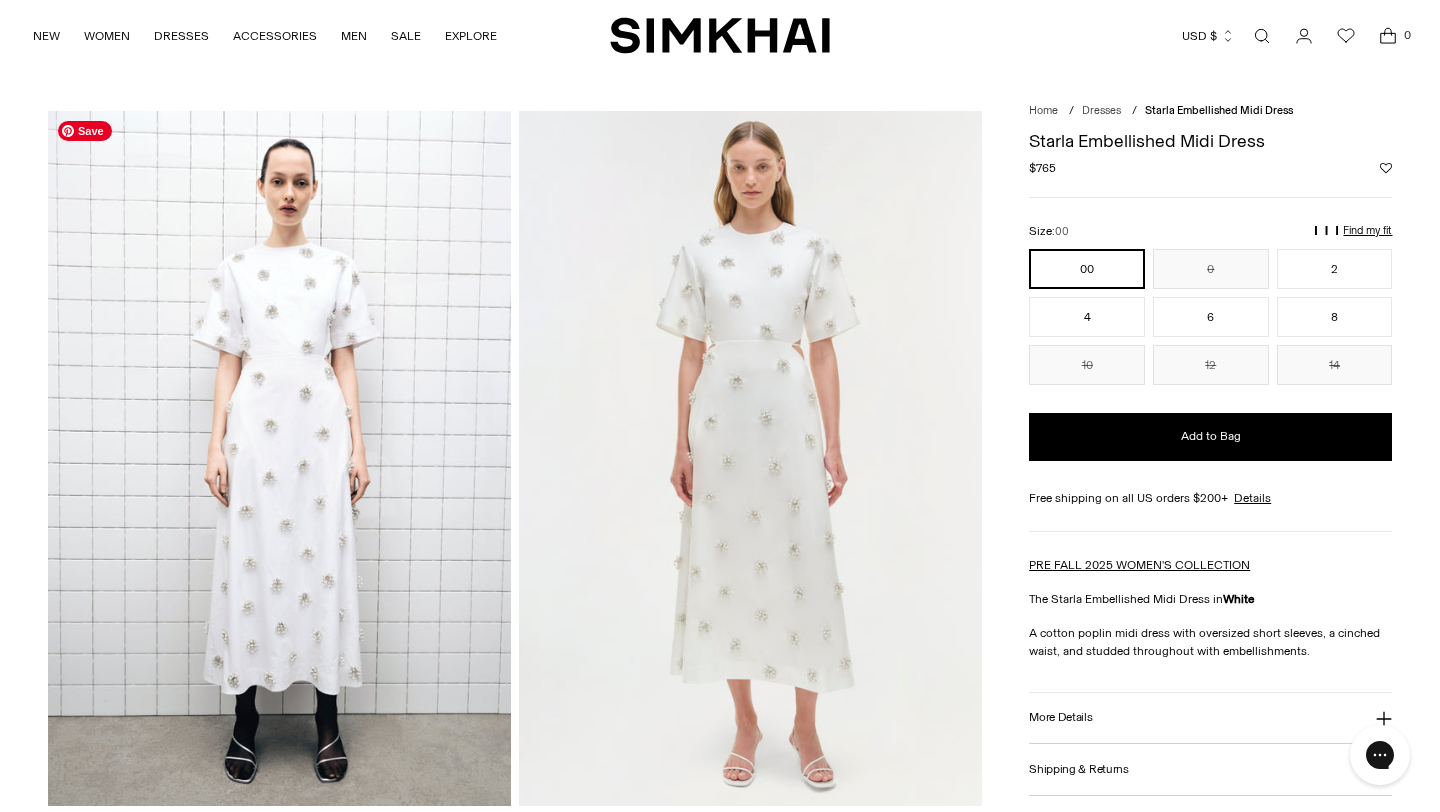 click at bounding box center [279, 458] 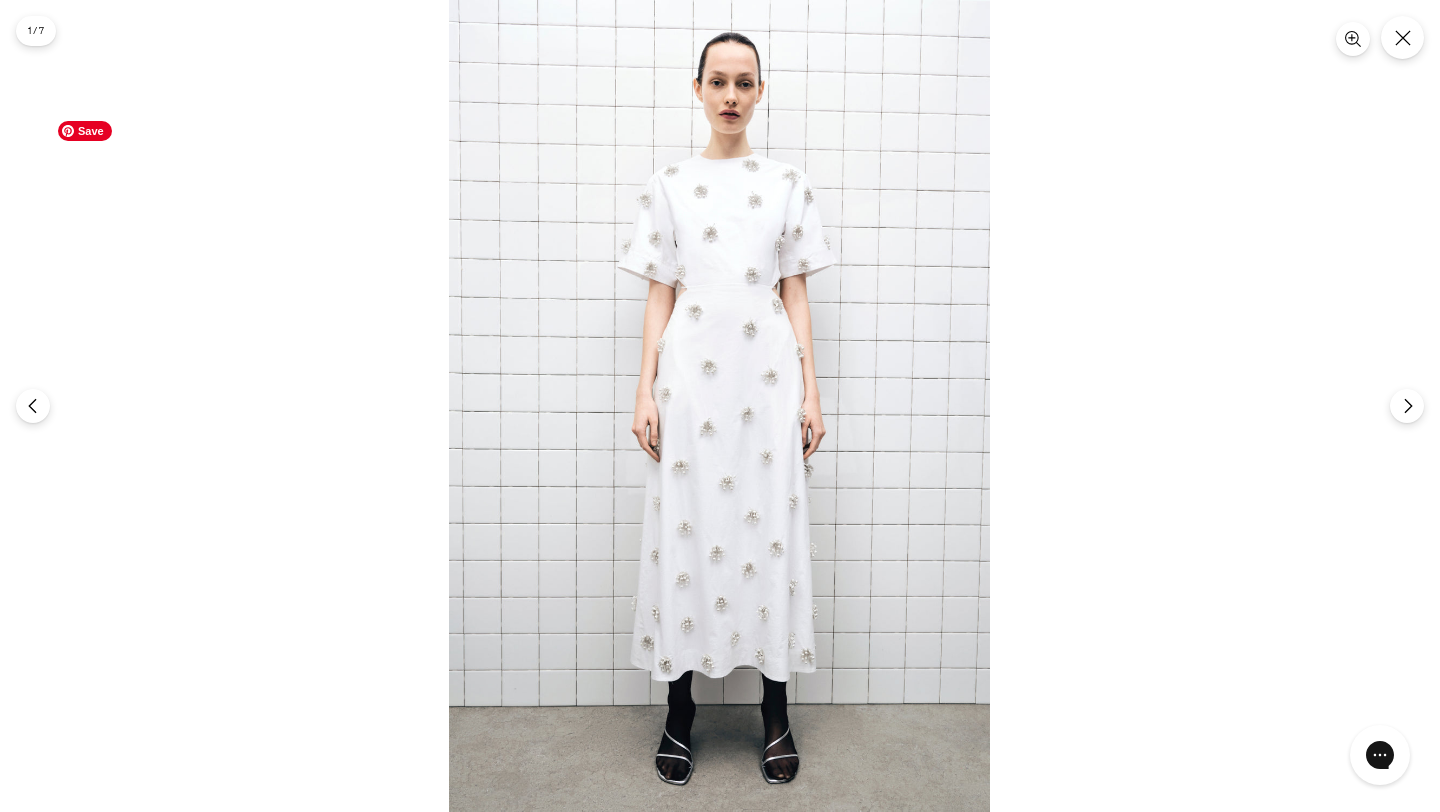 scroll, scrollTop: 0, scrollLeft: 0, axis: both 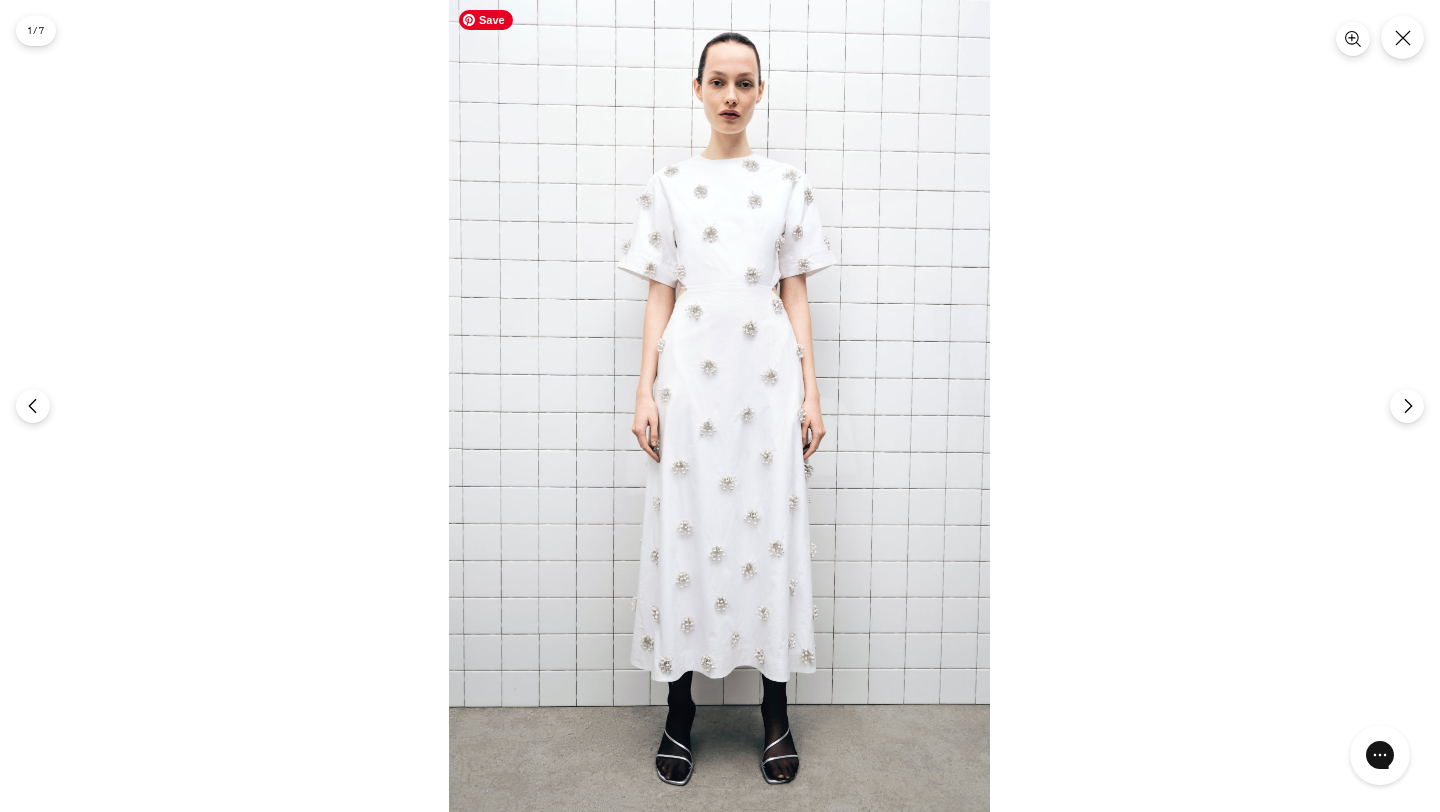 click at bounding box center [719, 406] 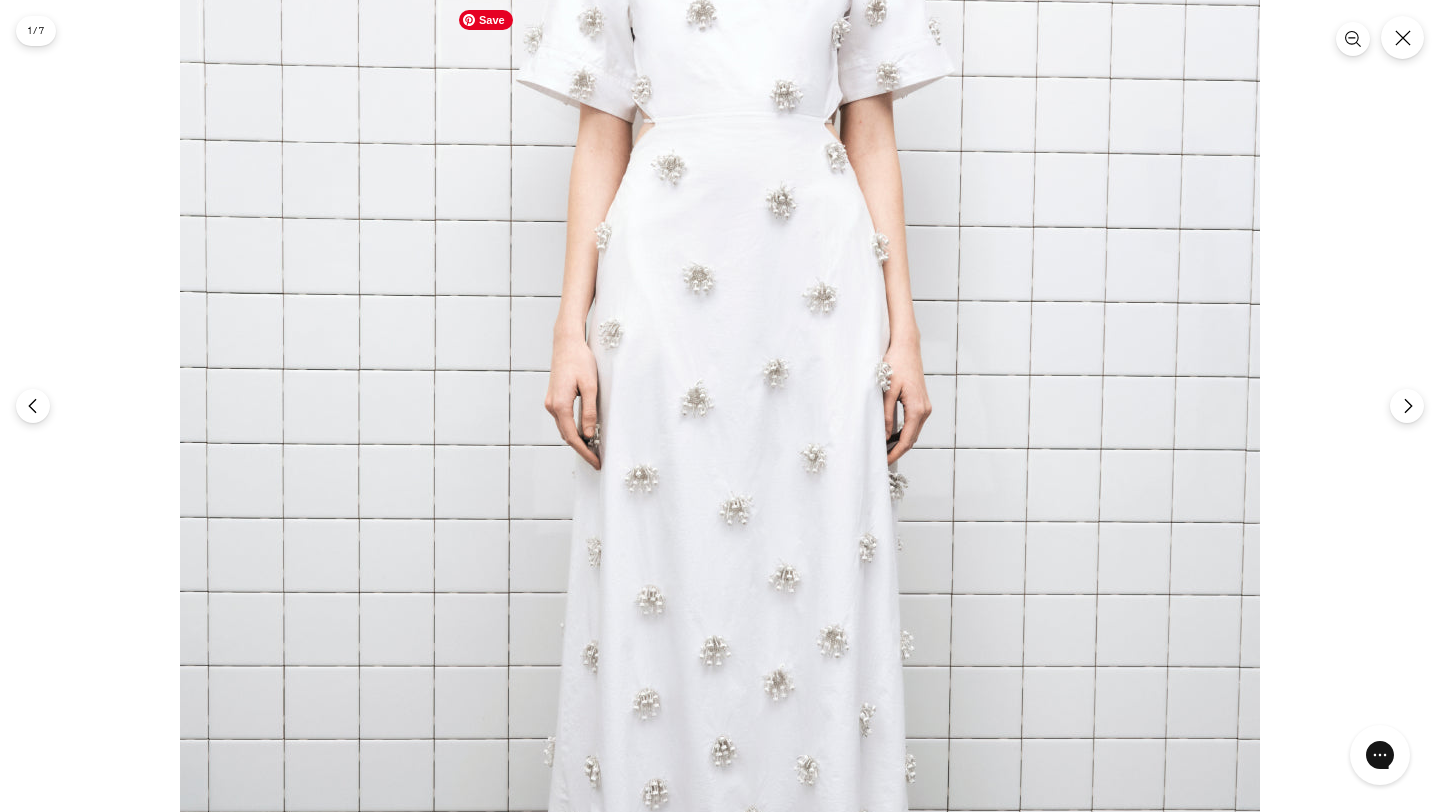 click at bounding box center (720, 357) 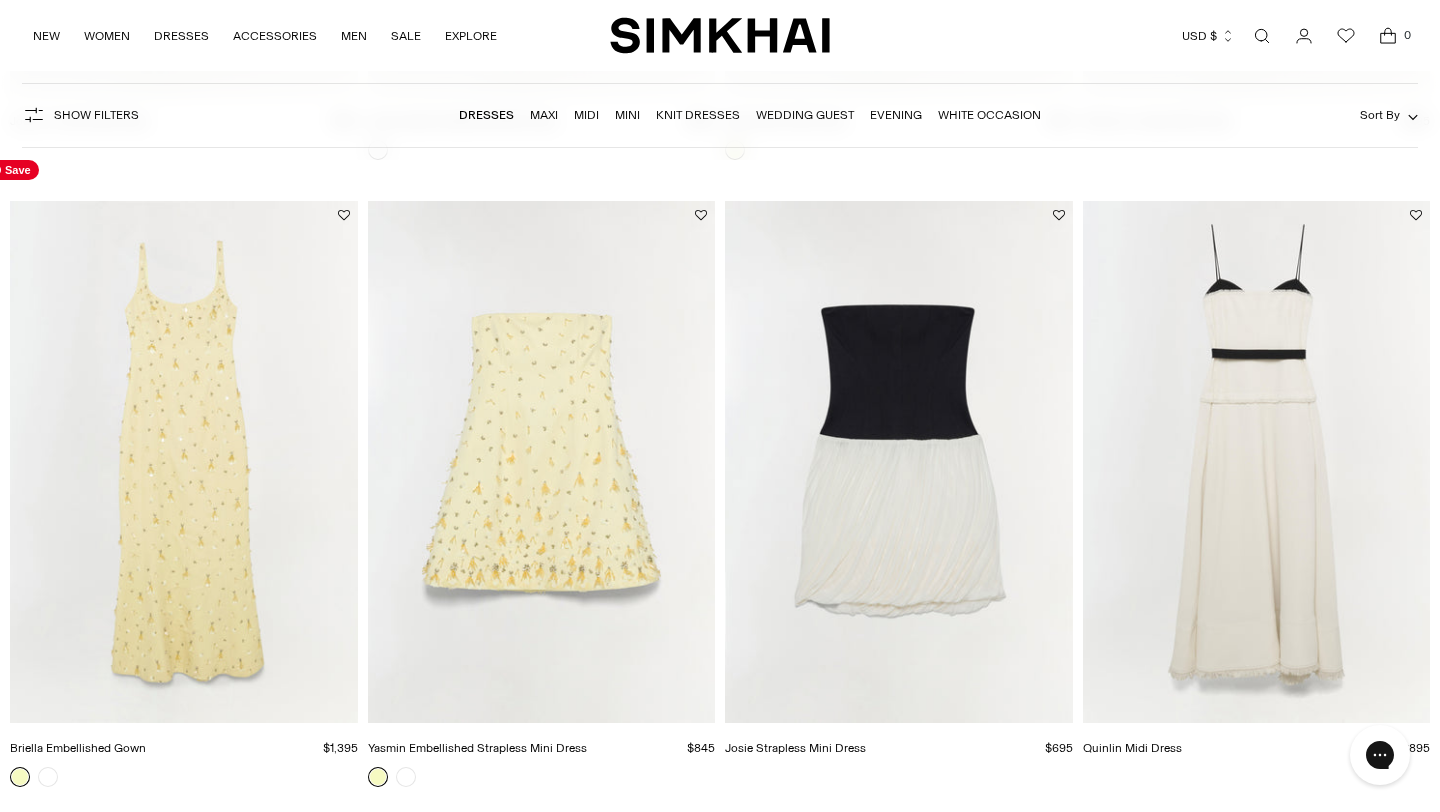 scroll, scrollTop: 1368, scrollLeft: 0, axis: vertical 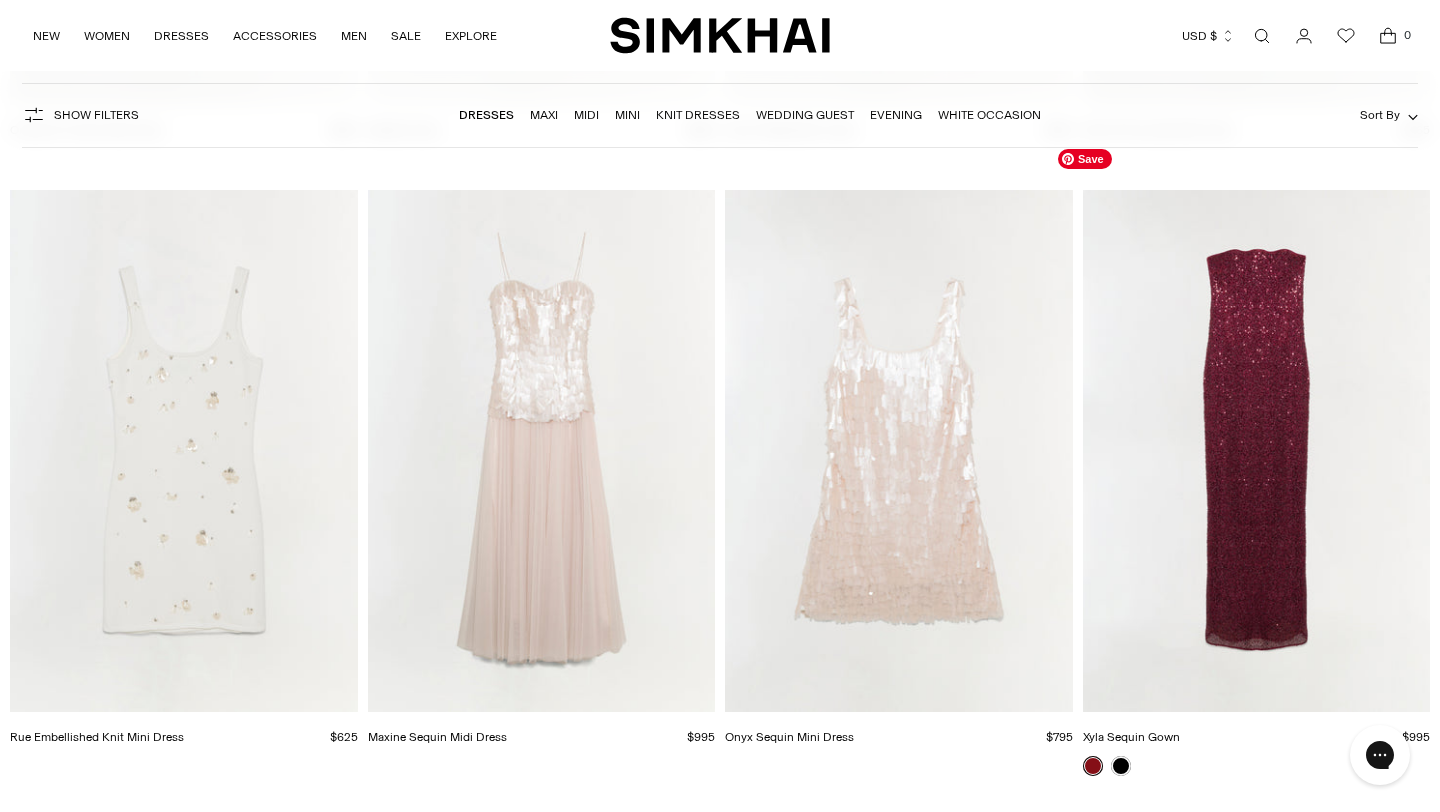 click at bounding box center [0, 0] 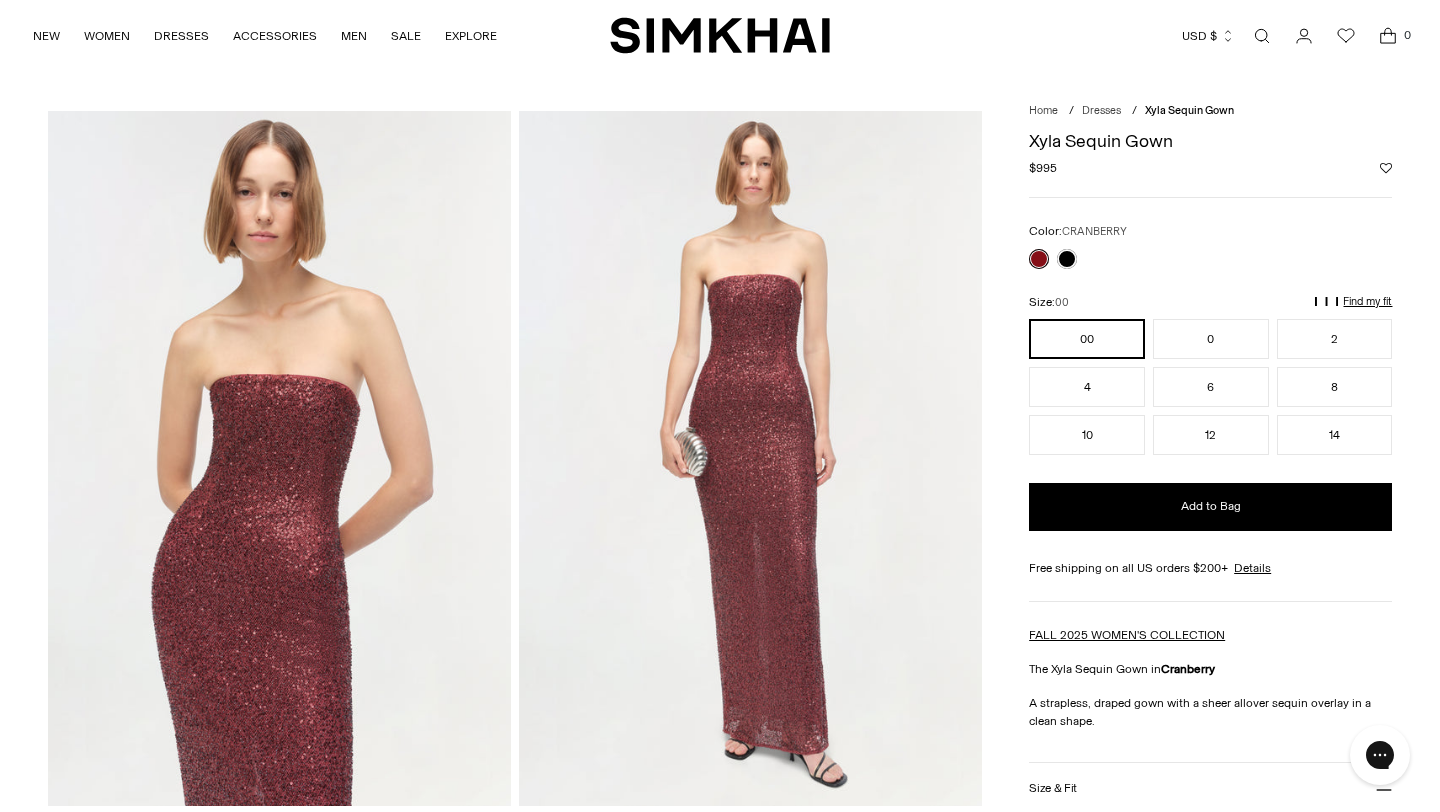scroll, scrollTop: 0, scrollLeft: 0, axis: both 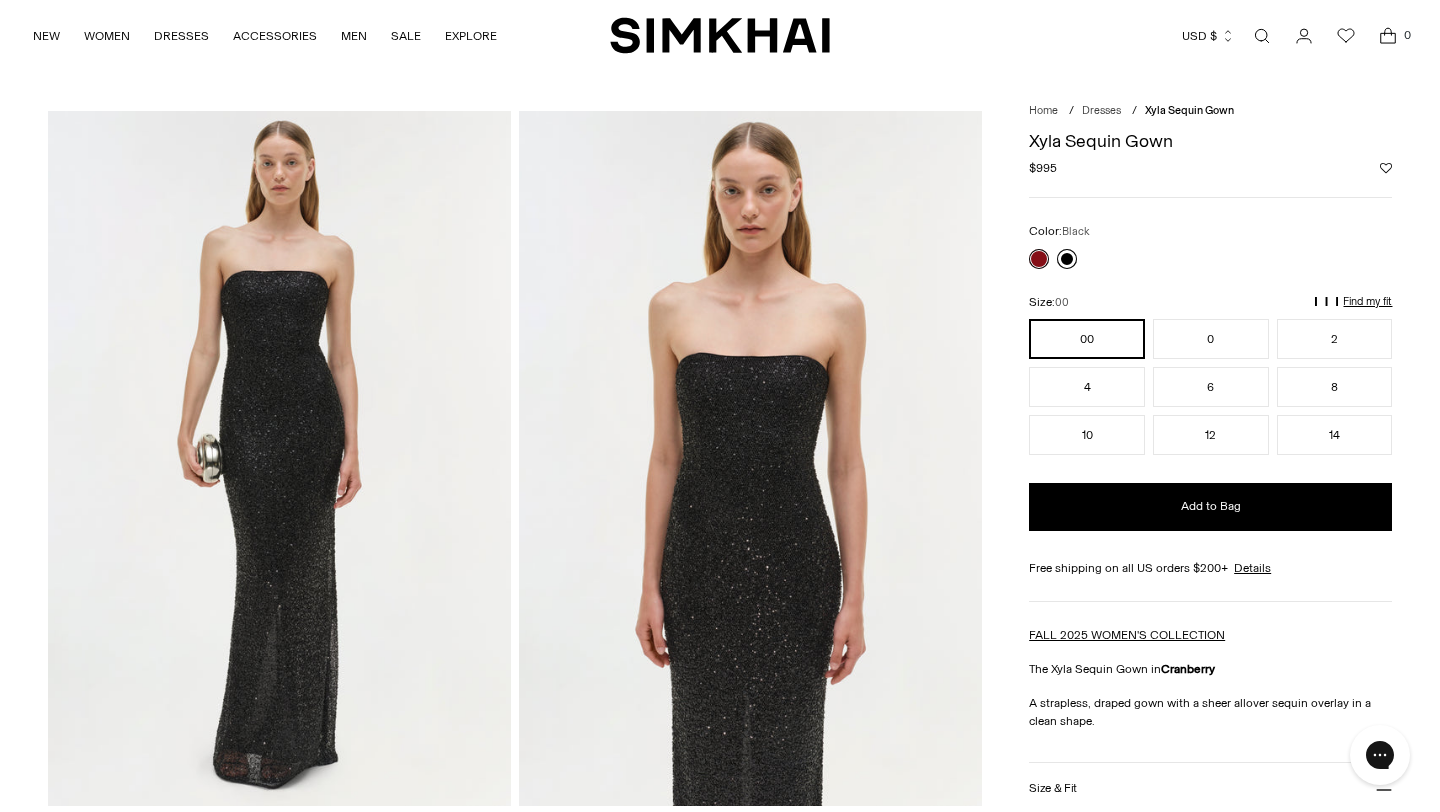 click at bounding box center [1067, 259] 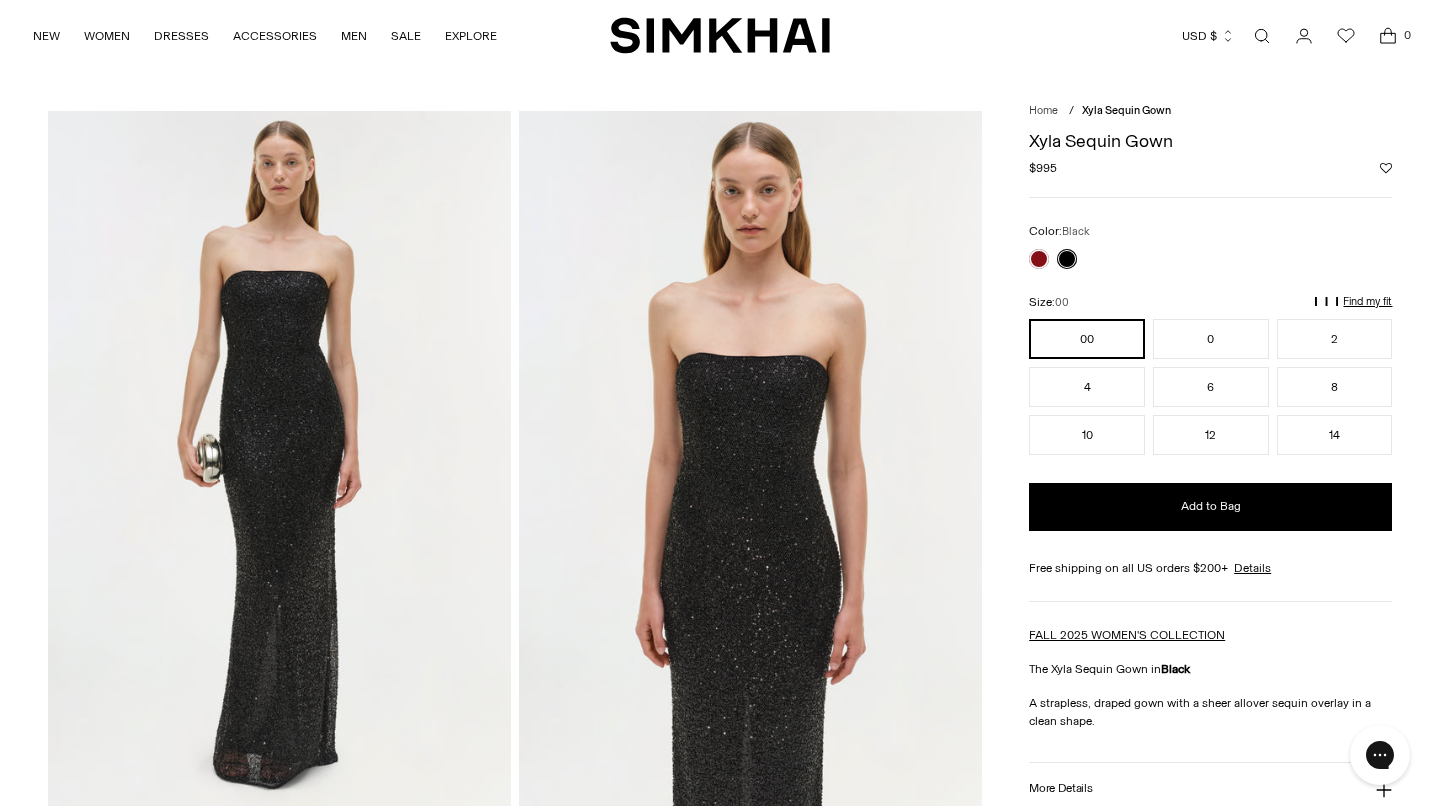 scroll, scrollTop: 0, scrollLeft: 0, axis: both 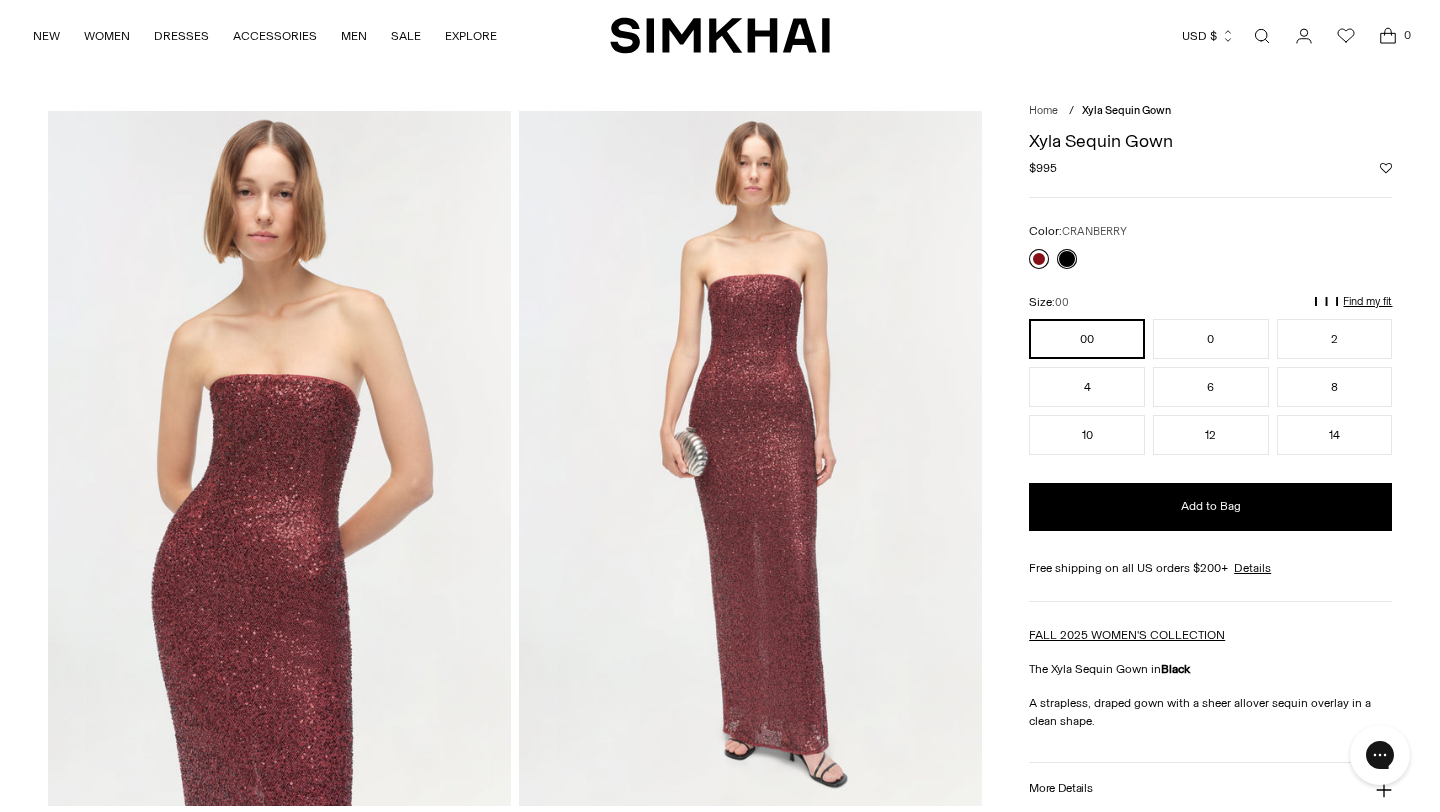click at bounding box center (1039, 259) 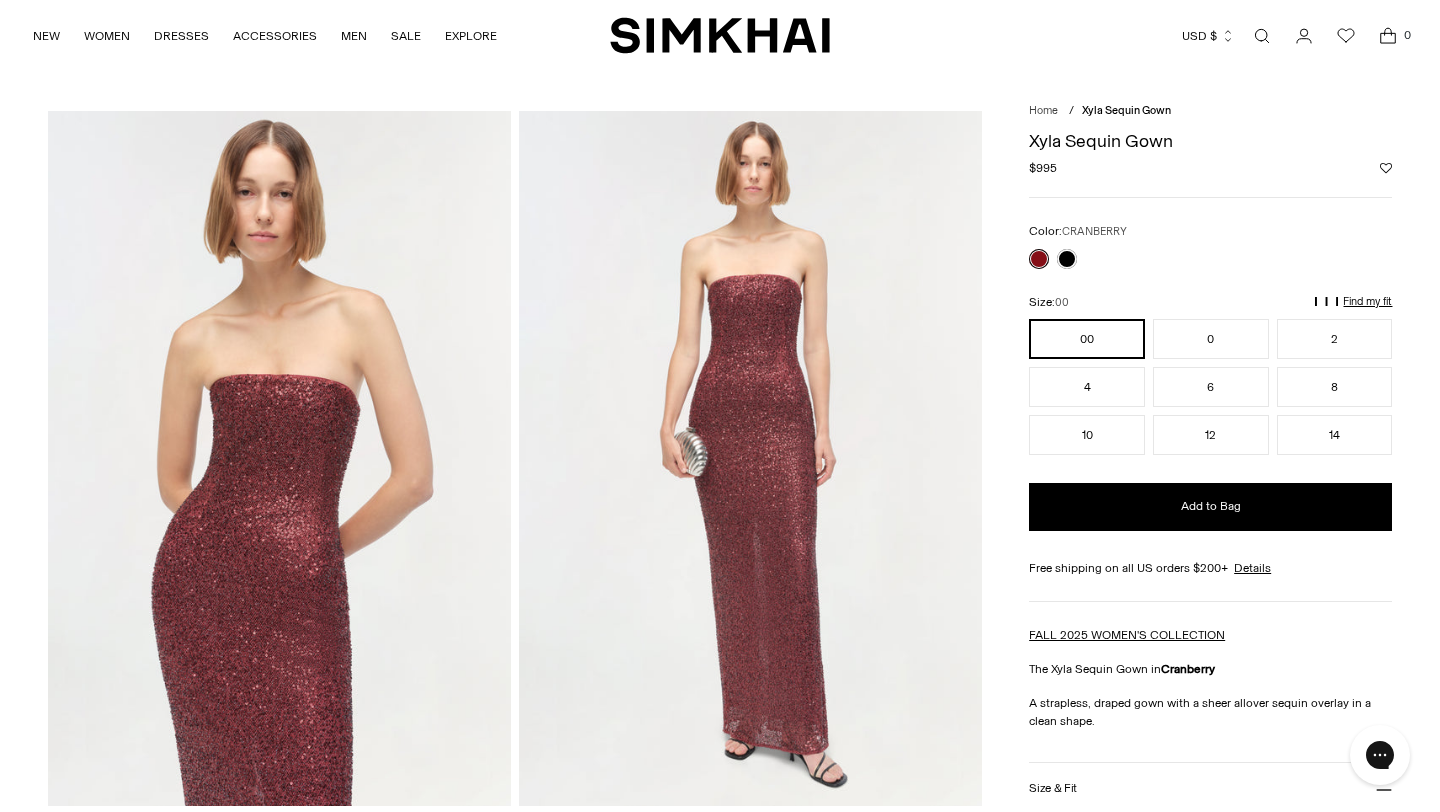 scroll, scrollTop: 0, scrollLeft: 0, axis: both 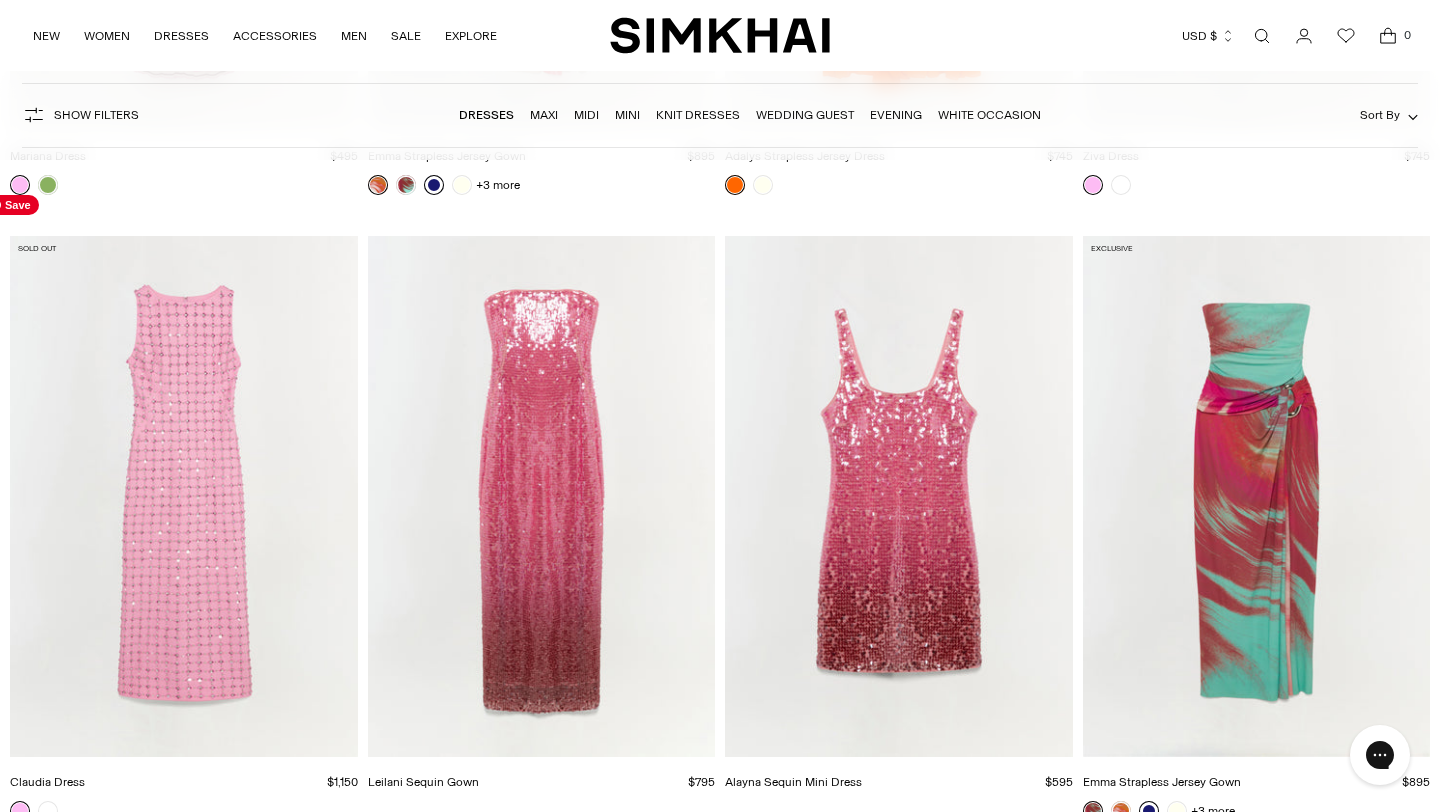 click at bounding box center [0, 0] 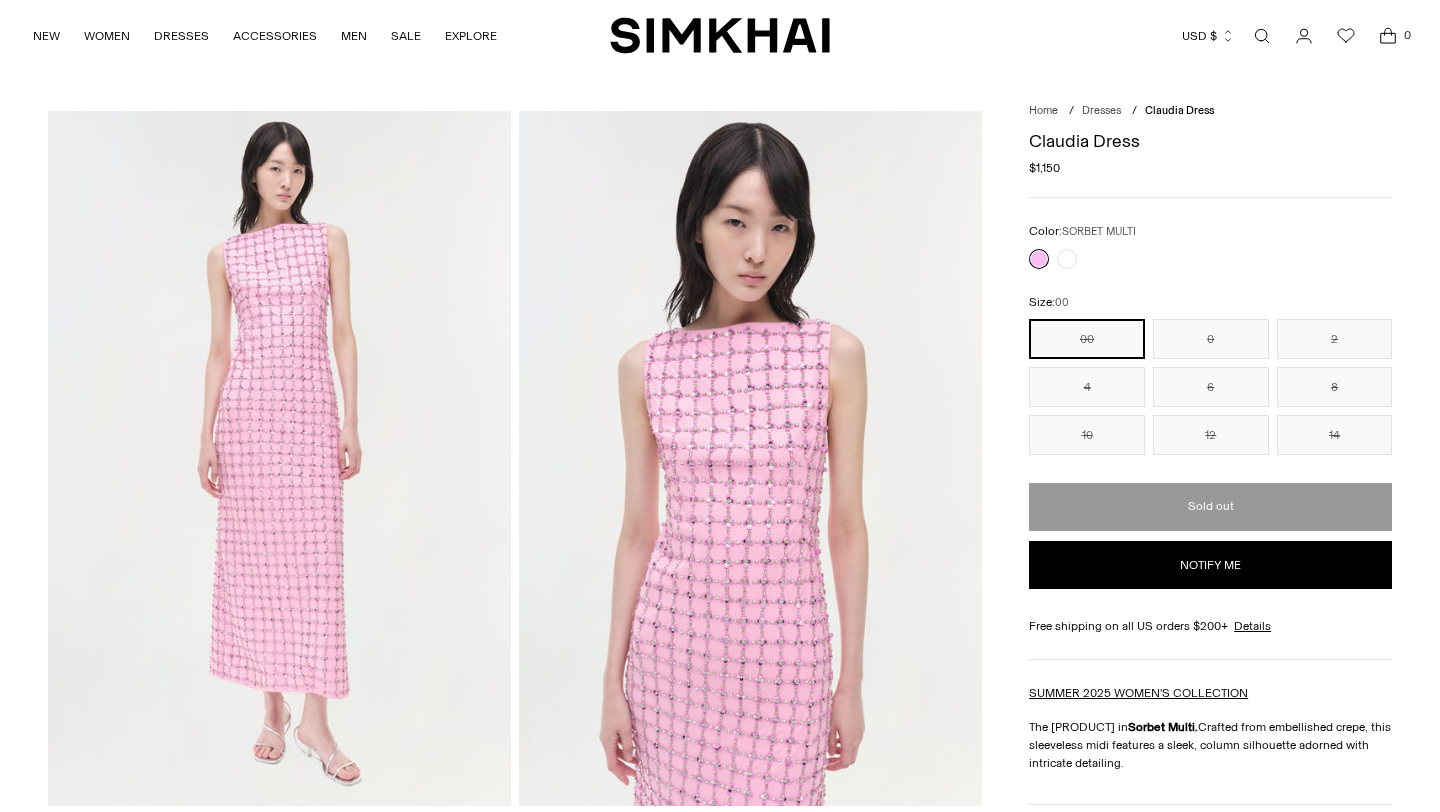 scroll, scrollTop: 0, scrollLeft: 0, axis: both 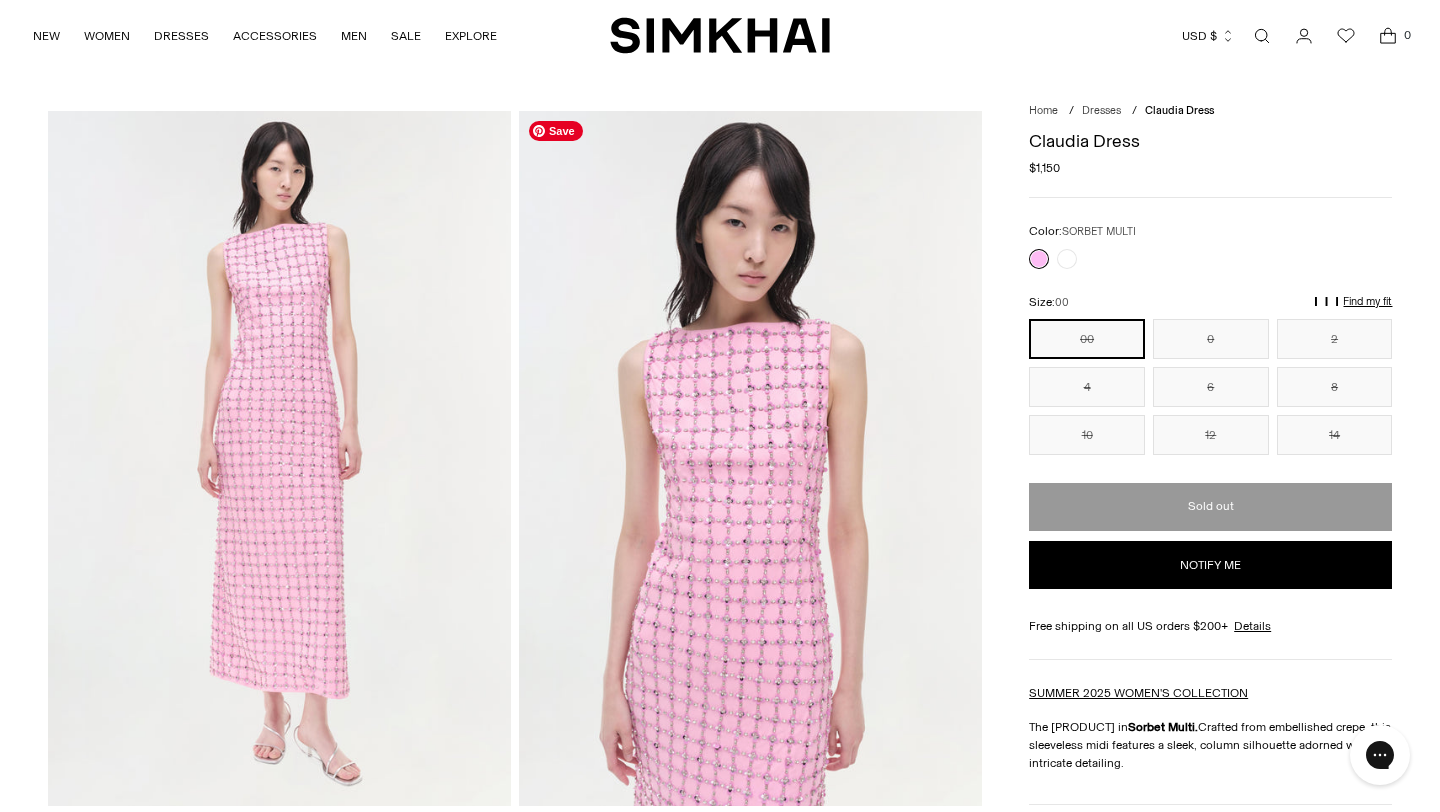 click at bounding box center [750, 458] 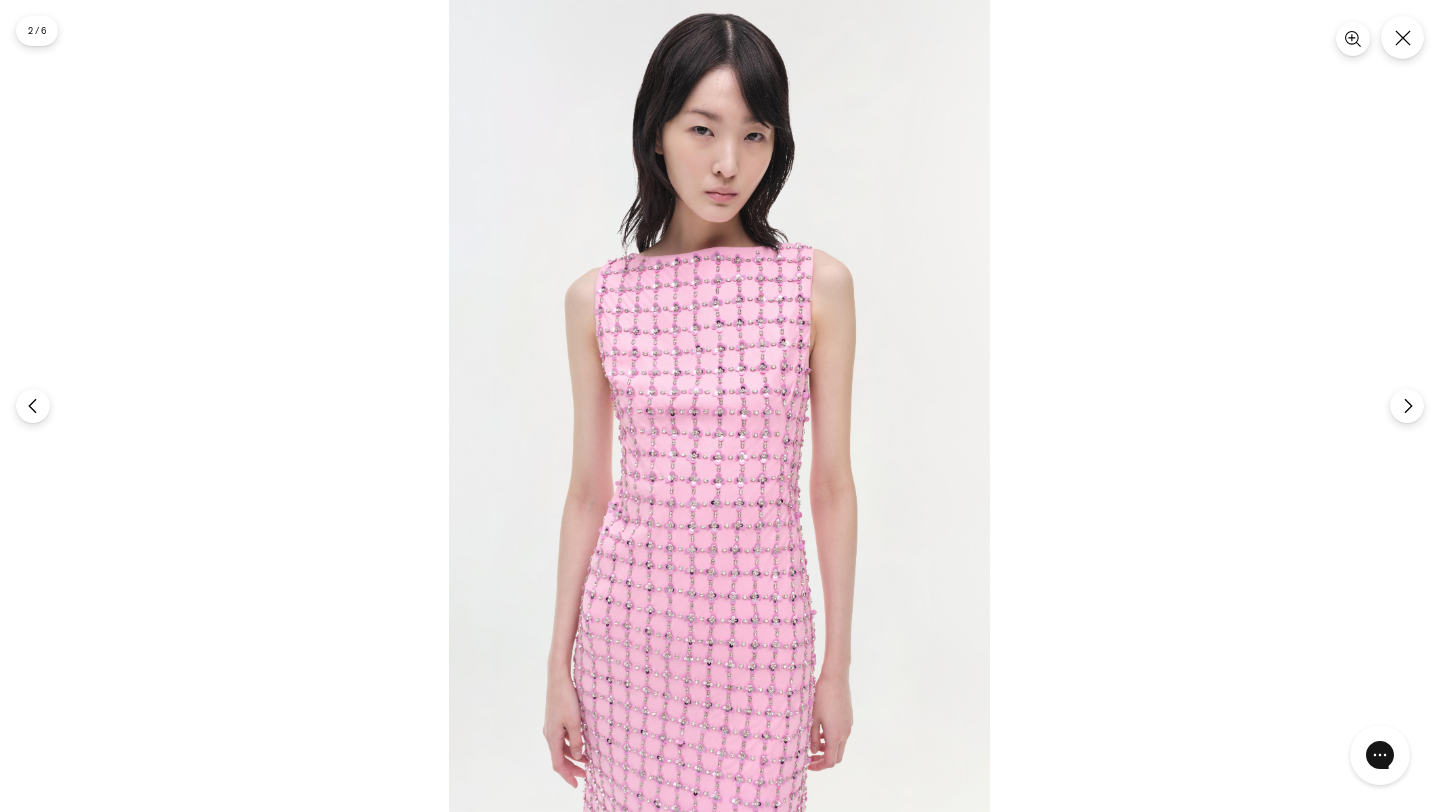 scroll, scrollTop: 0, scrollLeft: 0, axis: both 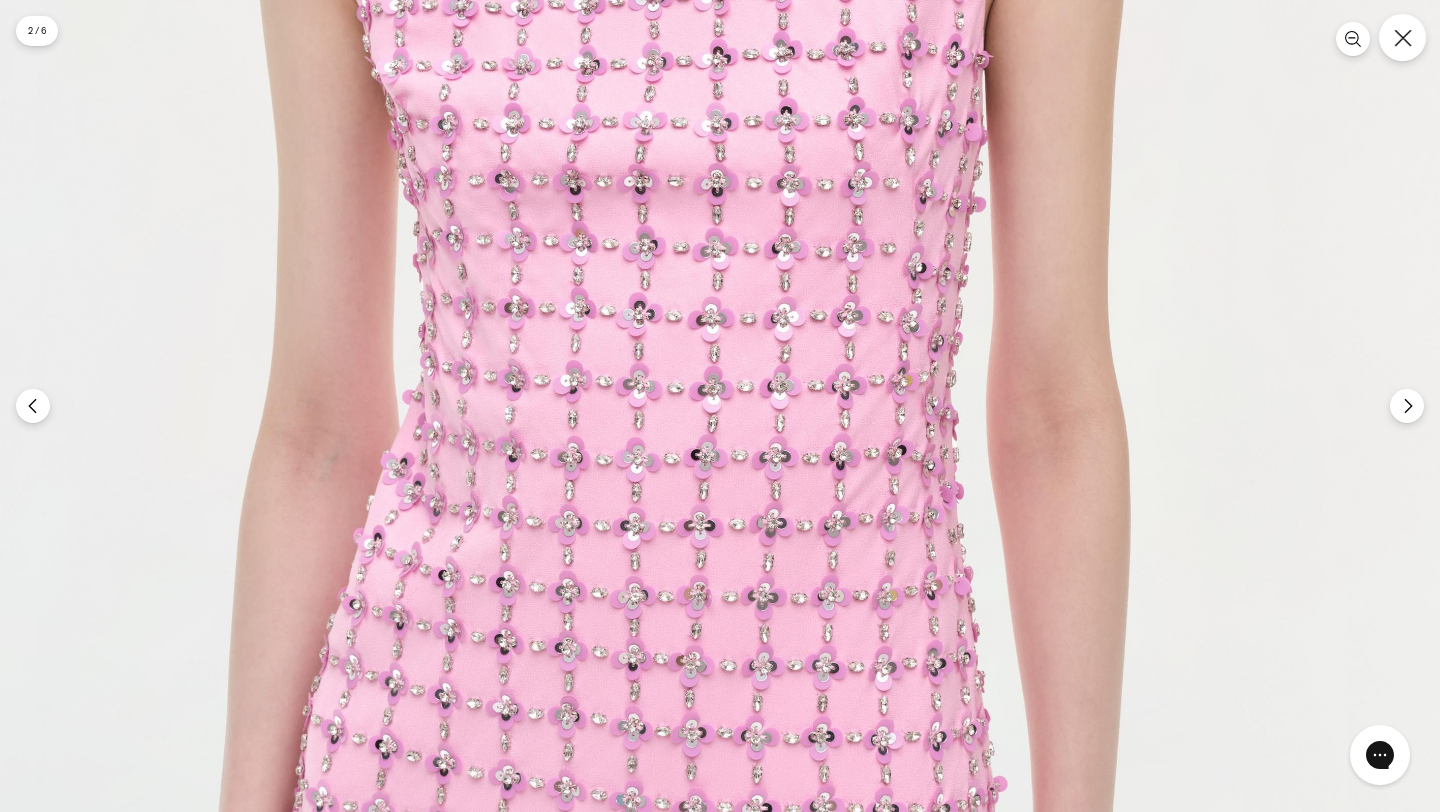 click 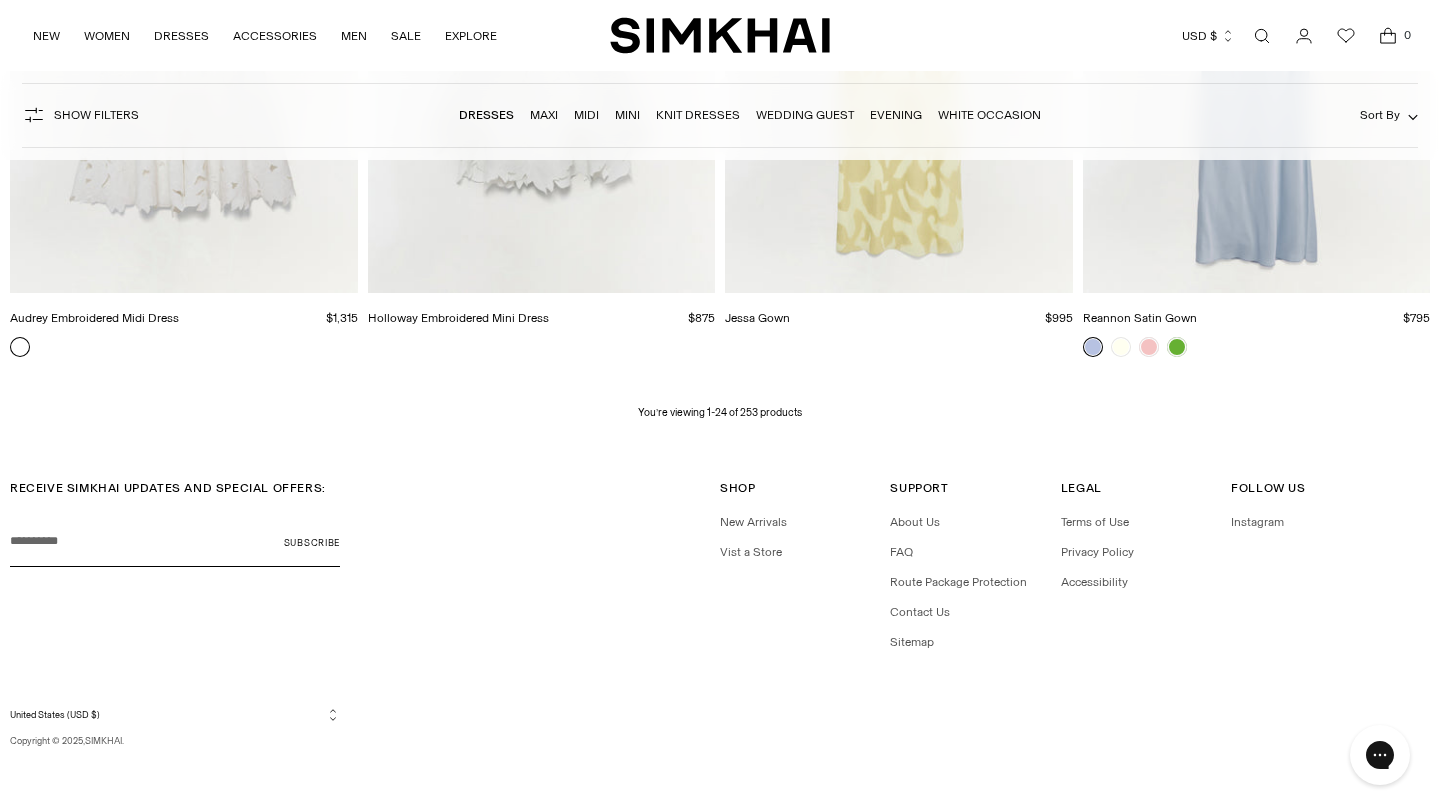 scroll, scrollTop: 0, scrollLeft: 0, axis: both 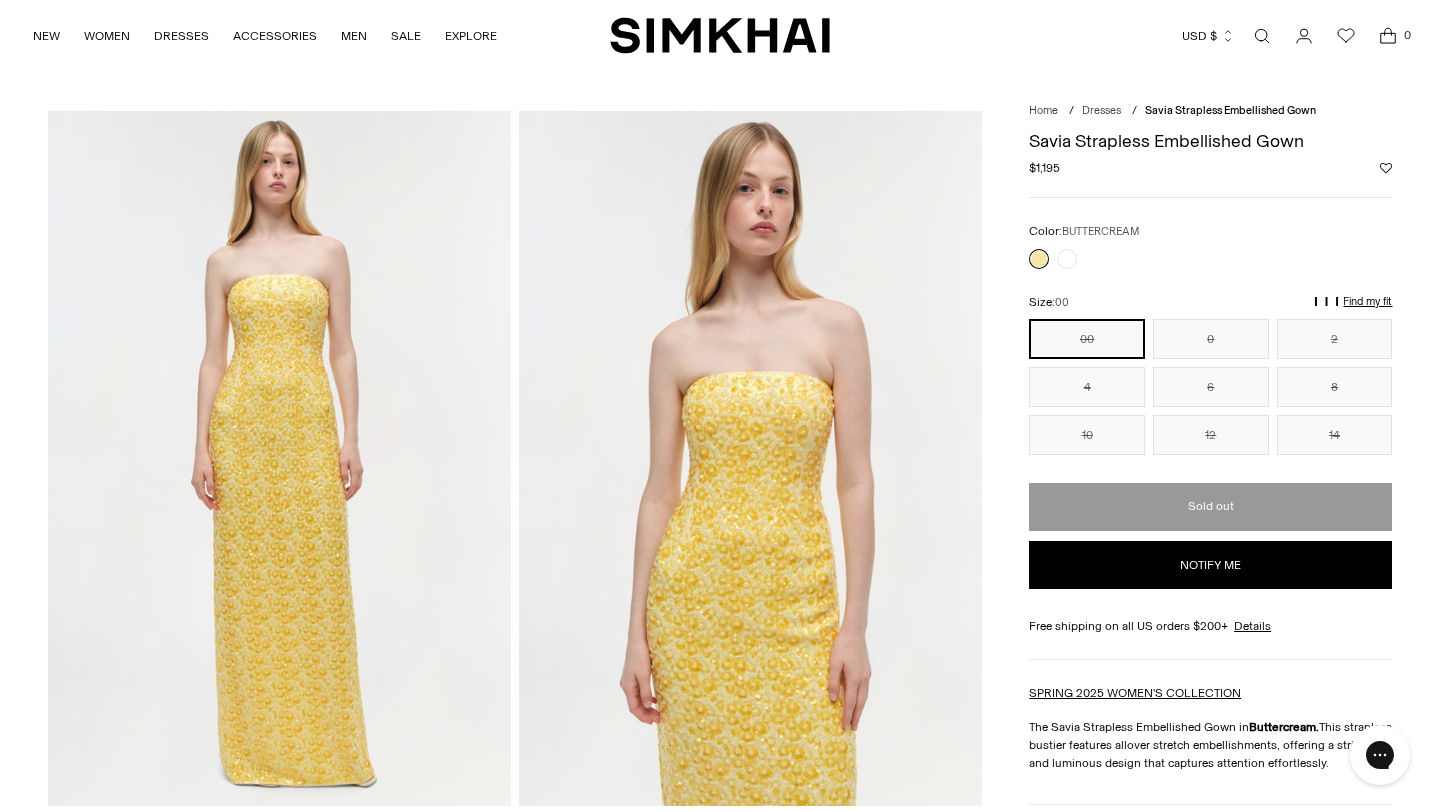click at bounding box center [750, 458] 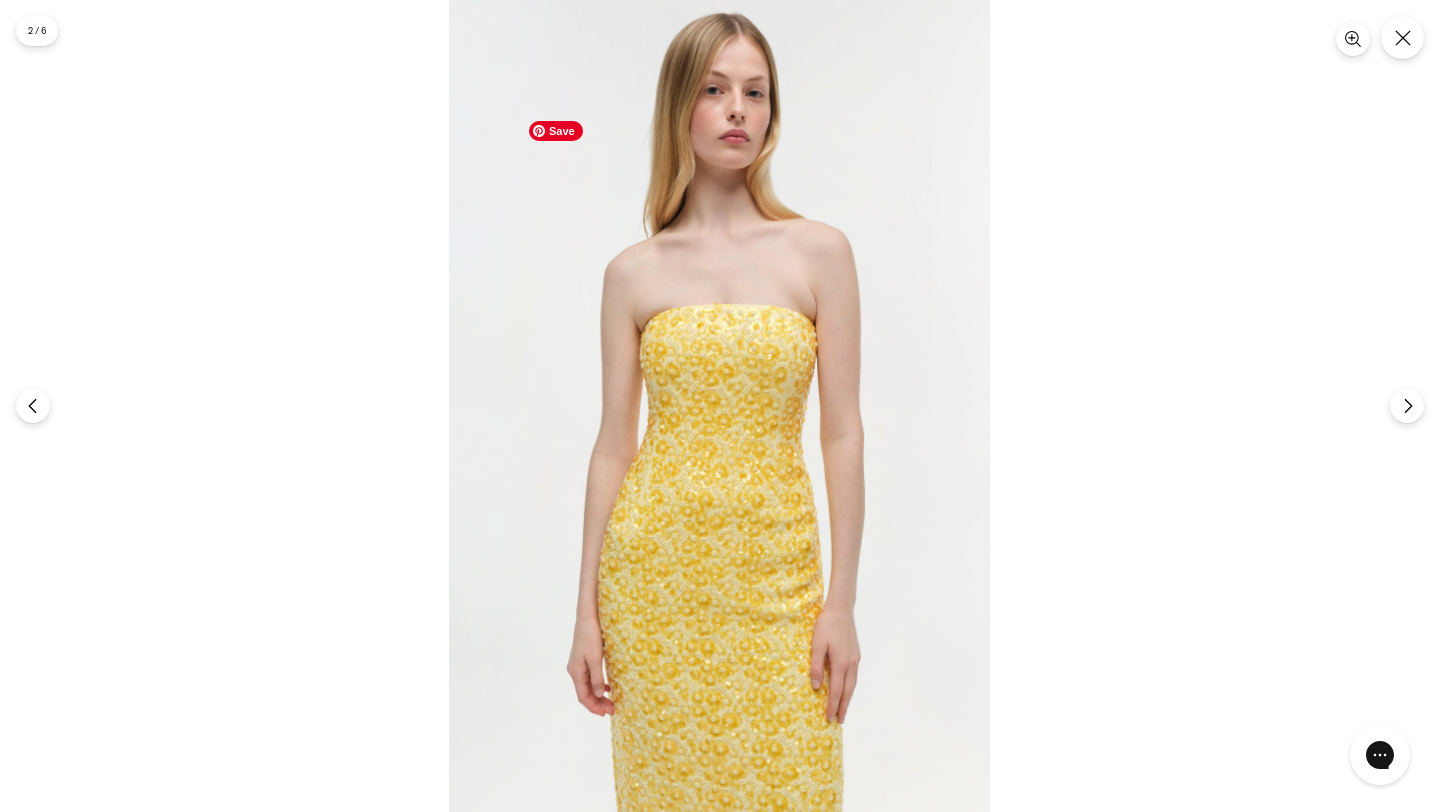 scroll, scrollTop: 0, scrollLeft: 0, axis: both 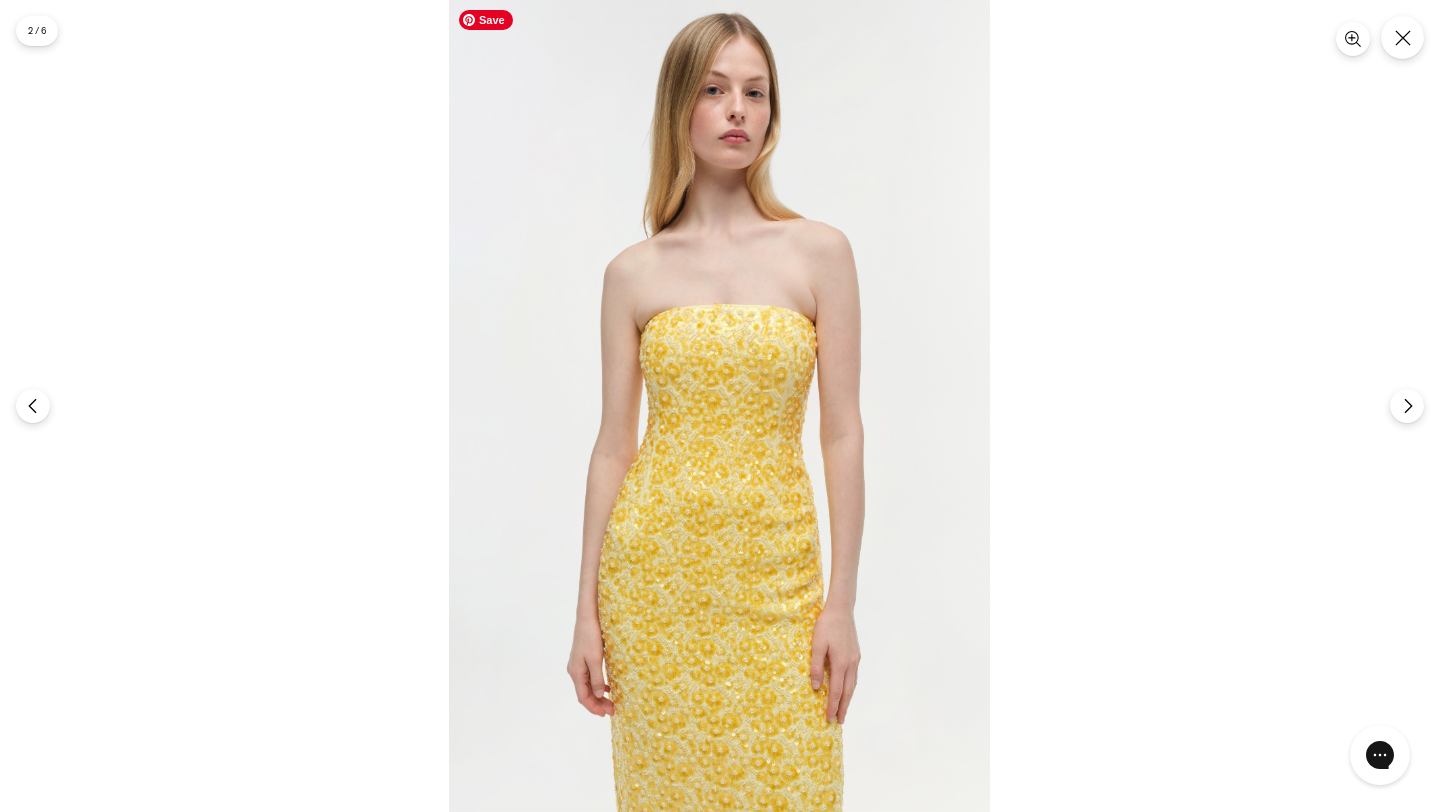 click at bounding box center (719, 406) 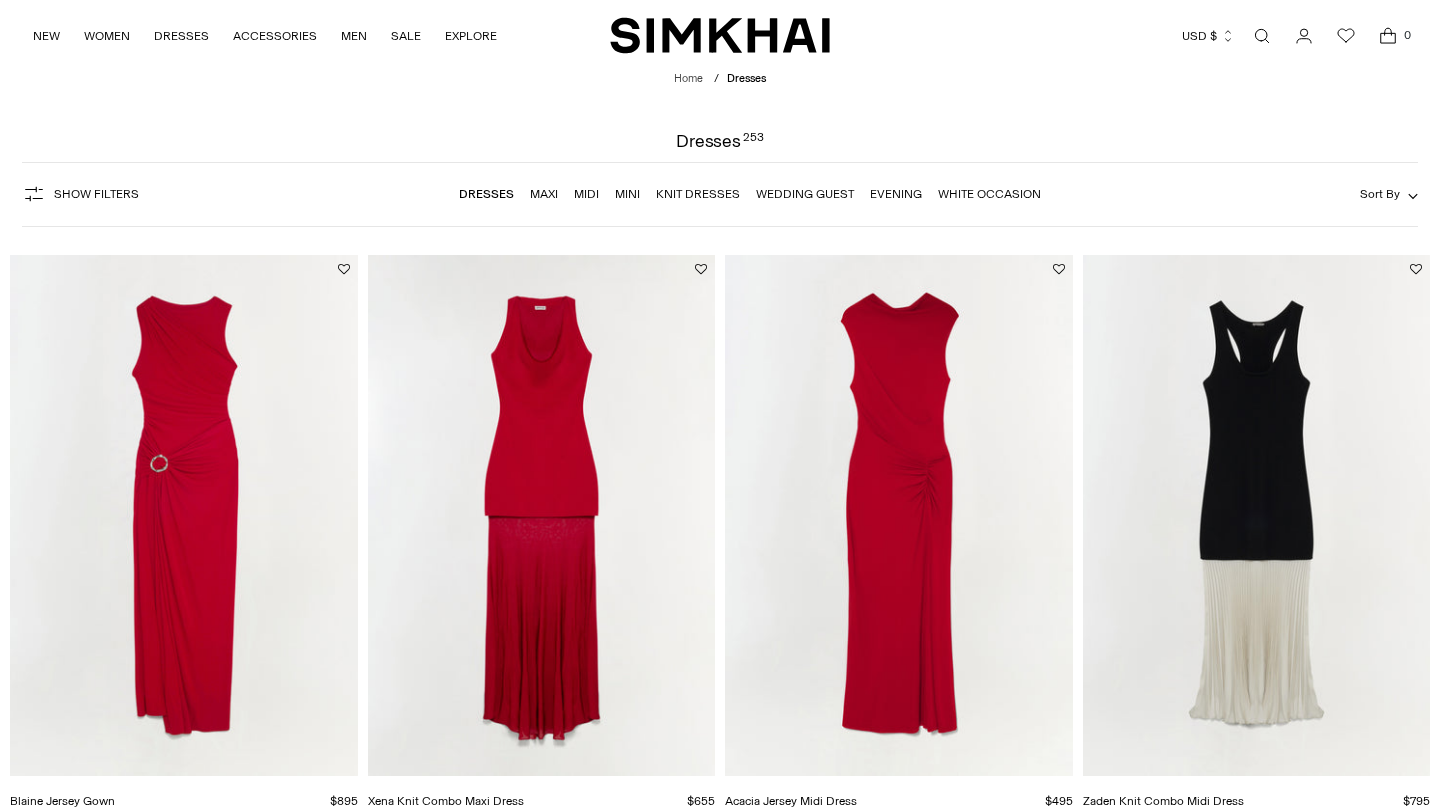 scroll, scrollTop: 3615, scrollLeft: 0, axis: vertical 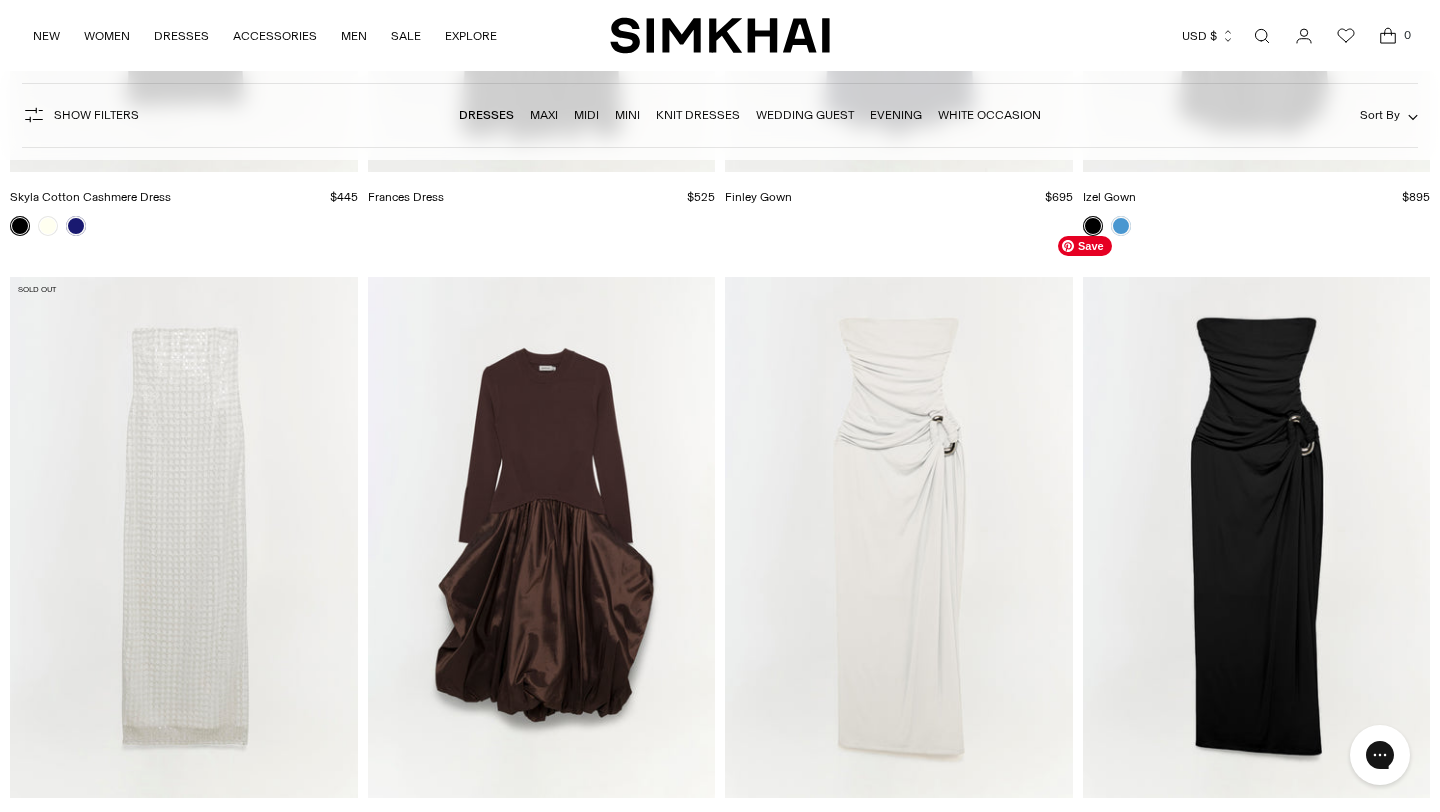 click at bounding box center (0, 0) 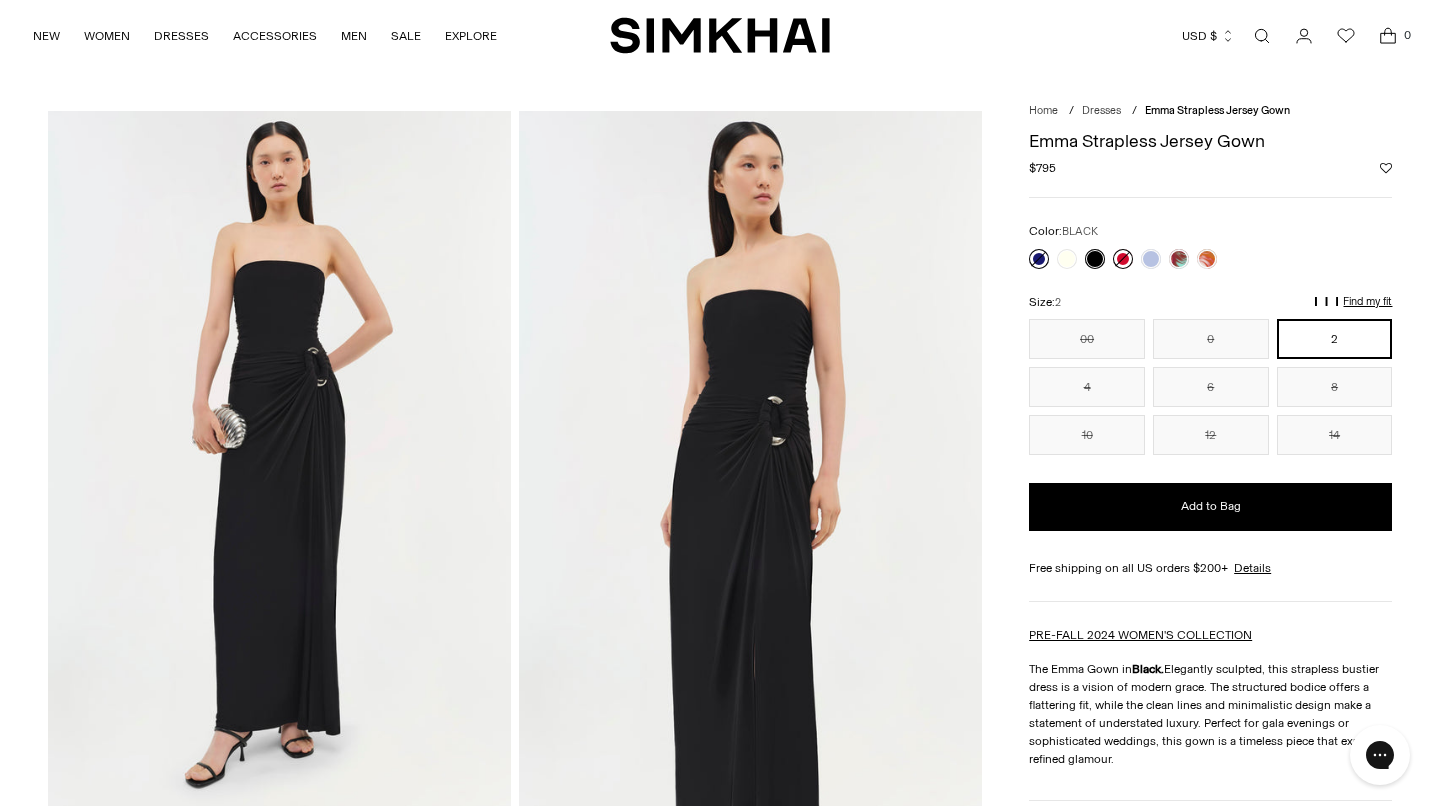 scroll, scrollTop: 0, scrollLeft: 0, axis: both 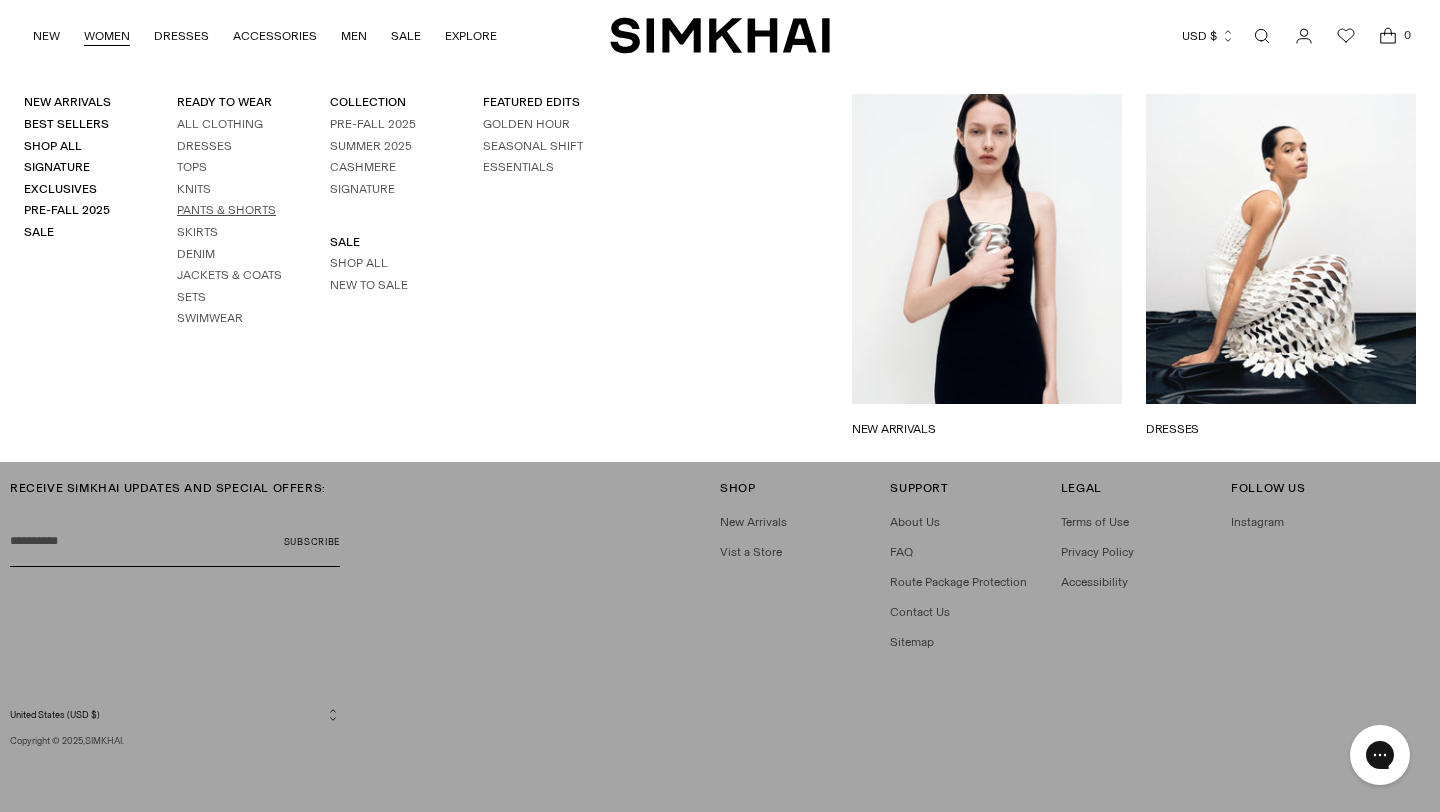 click on "Pants & Shorts" at bounding box center (226, 210) 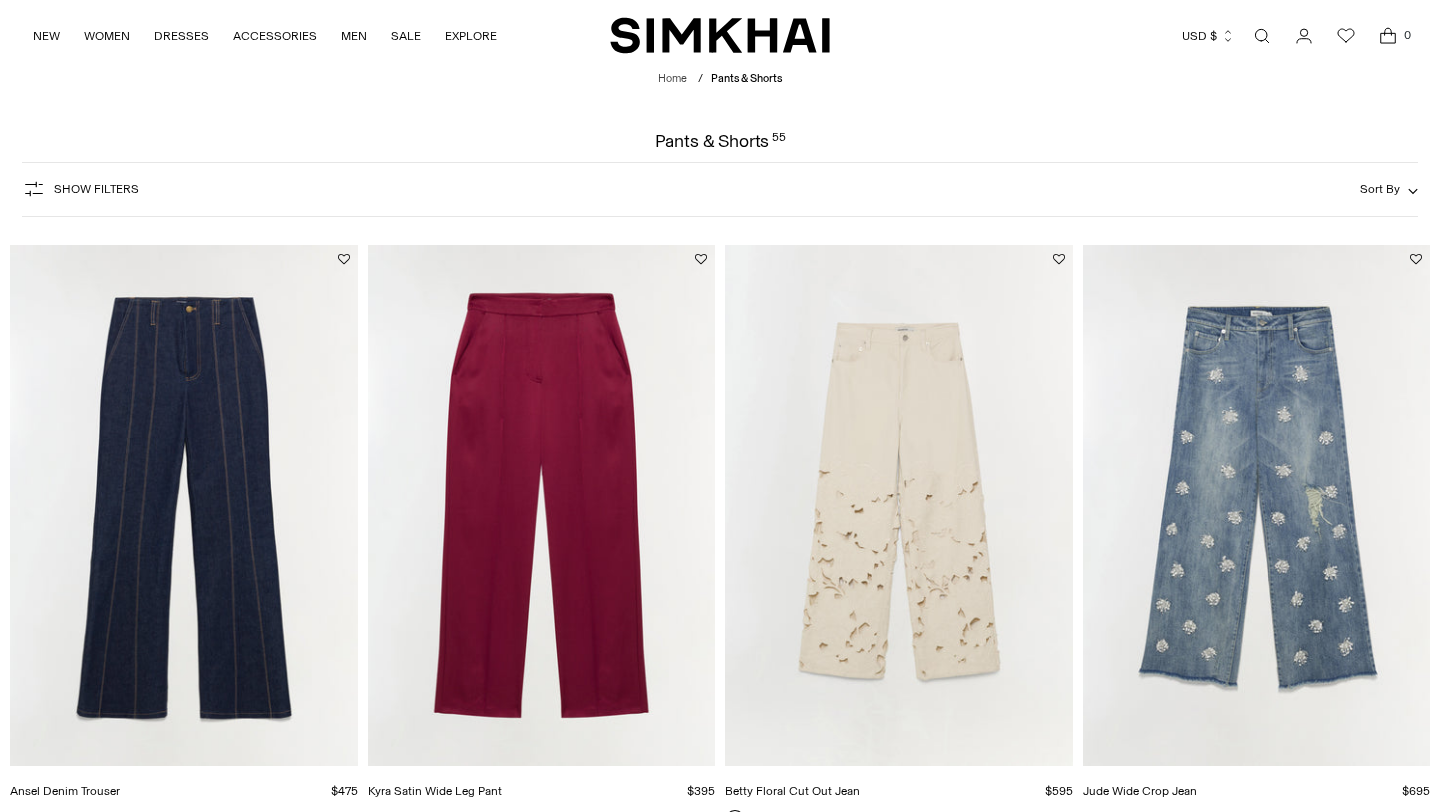 scroll, scrollTop: 0, scrollLeft: 0, axis: both 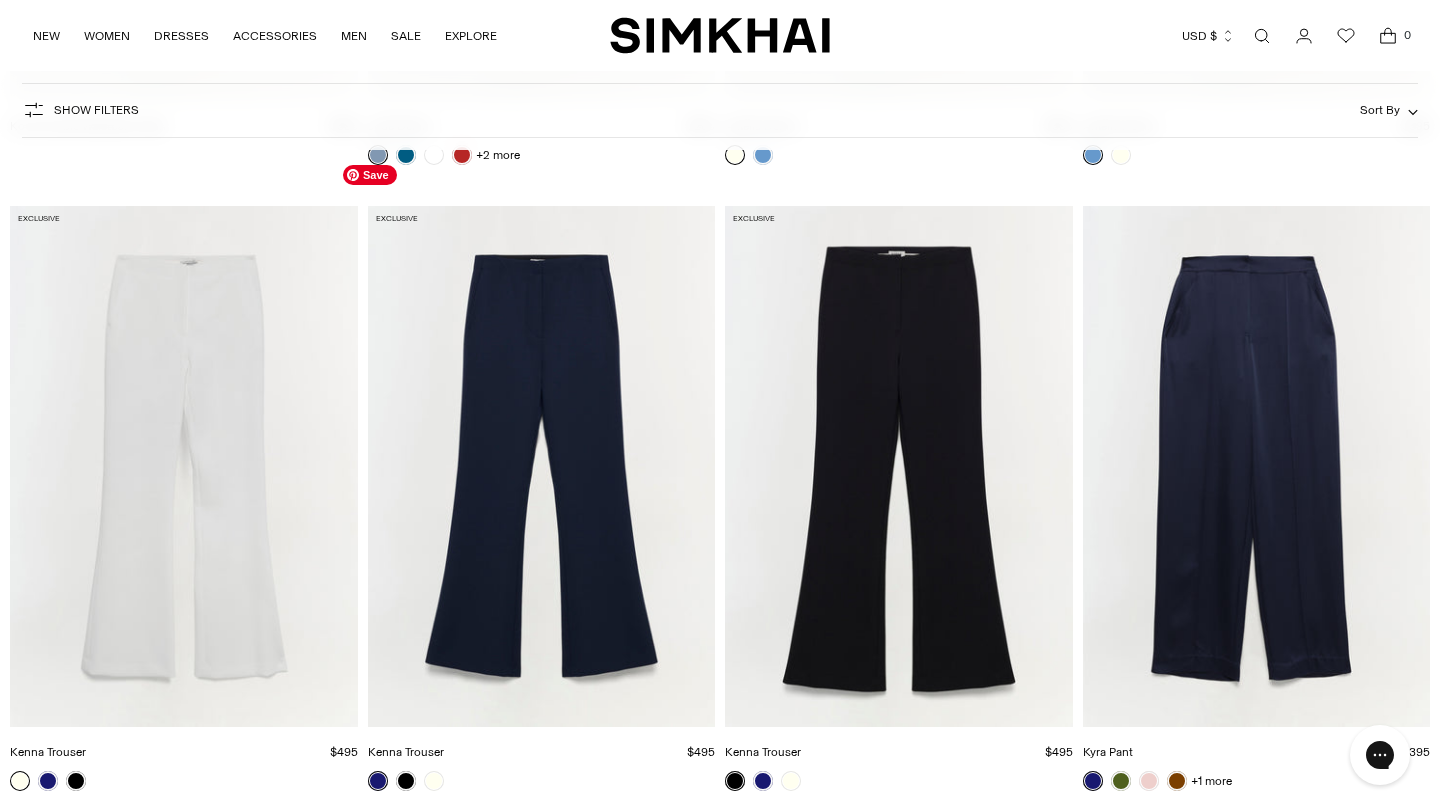 click at bounding box center [0, 0] 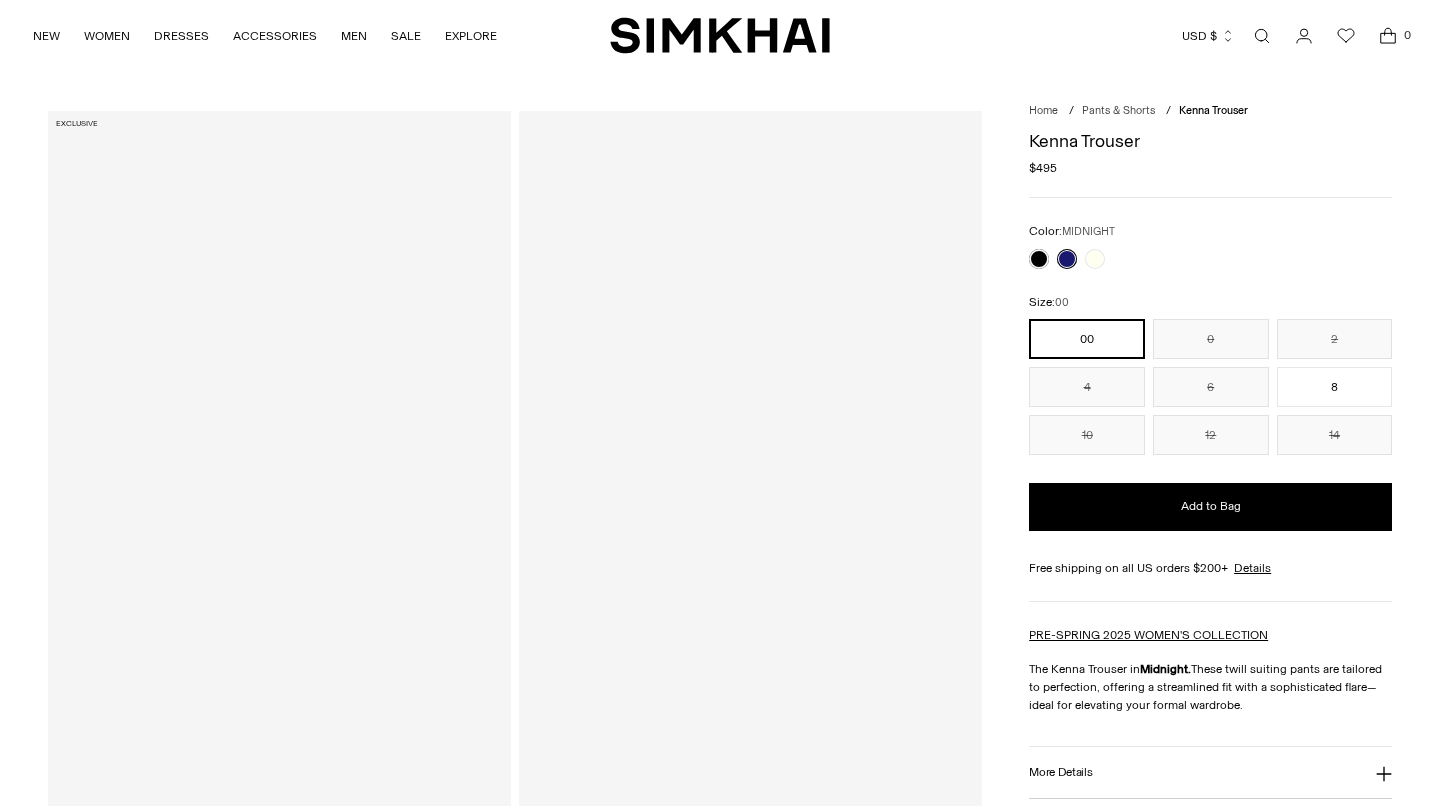 scroll, scrollTop: 0, scrollLeft: 0, axis: both 